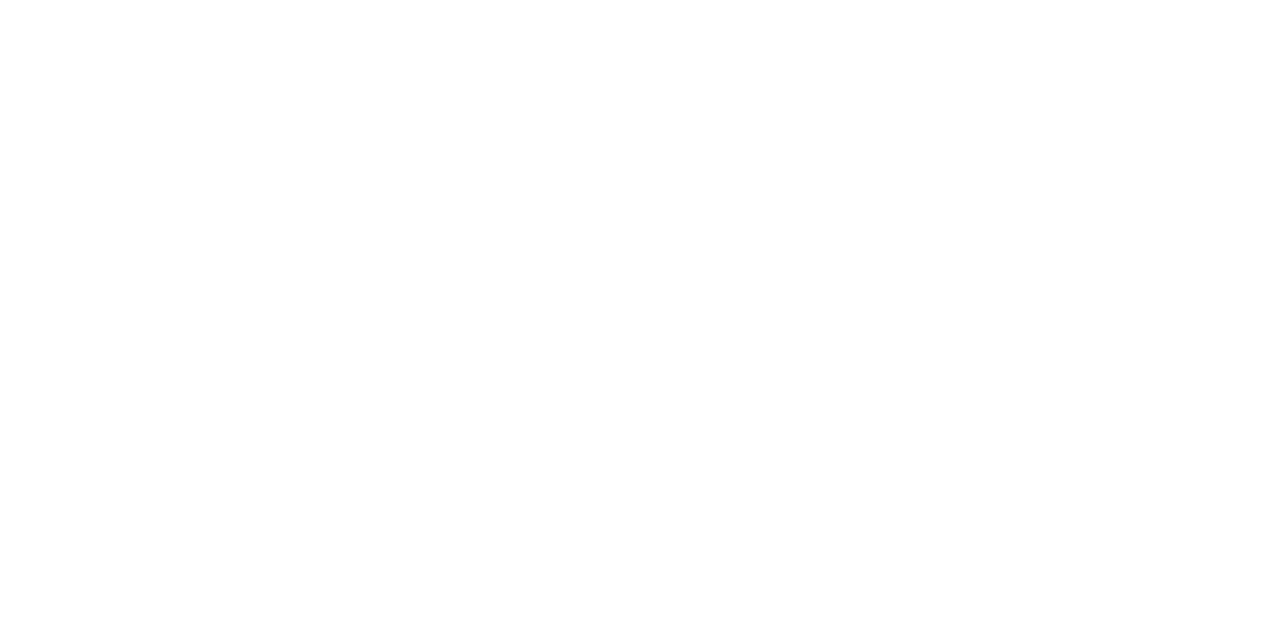 scroll, scrollTop: 0, scrollLeft: 0, axis: both 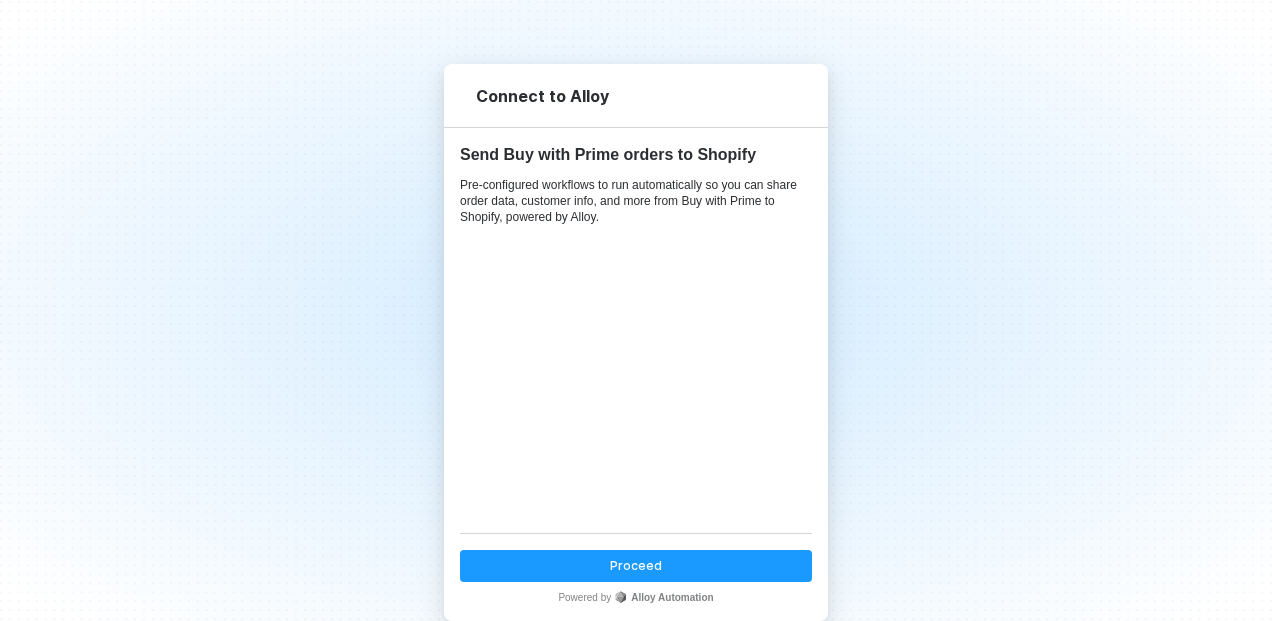 click on "Proceed" at bounding box center (636, 566) 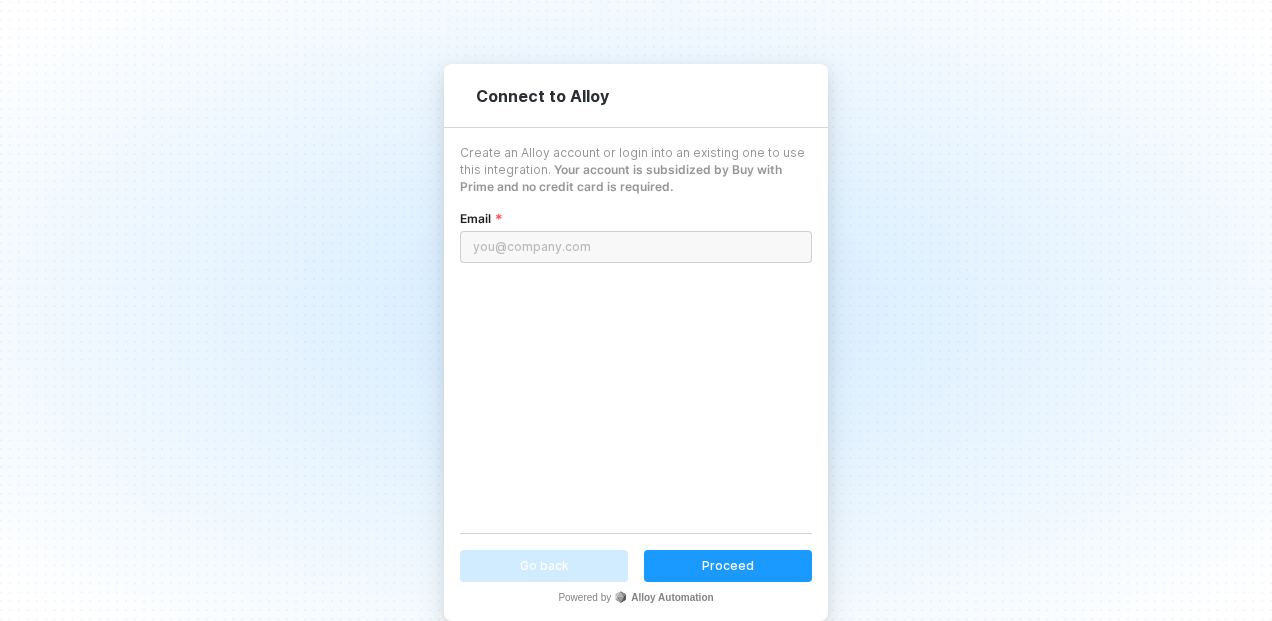 click at bounding box center (636, 247) 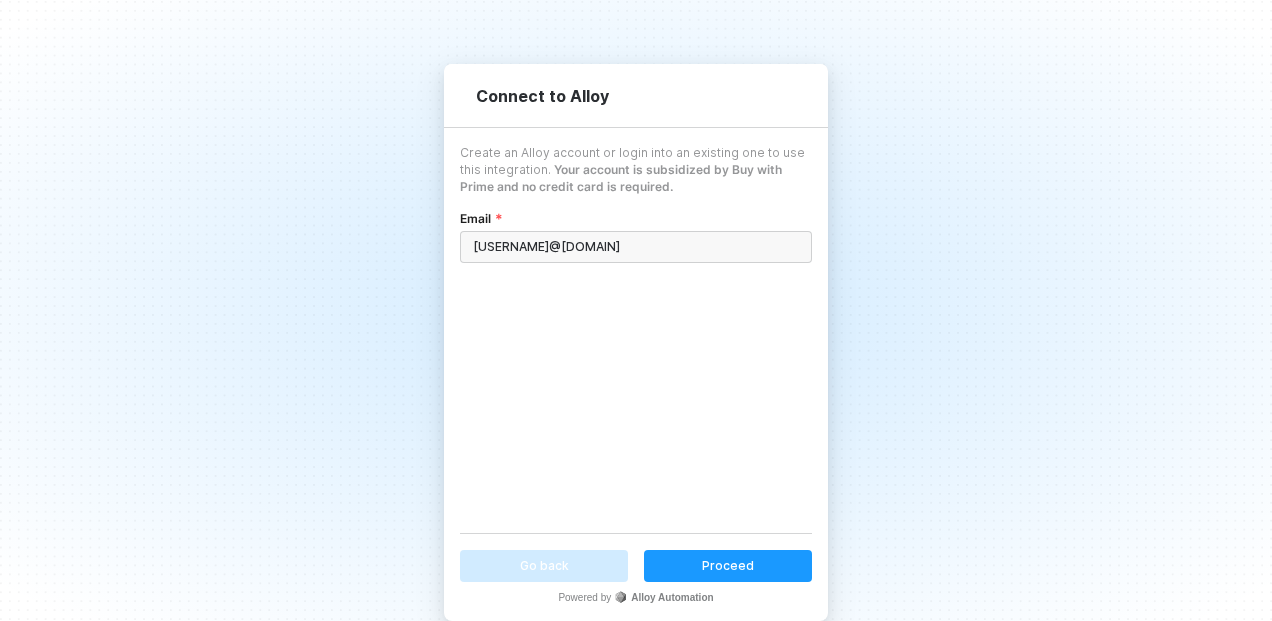 type on "[USERNAME]@[DOMAIN]" 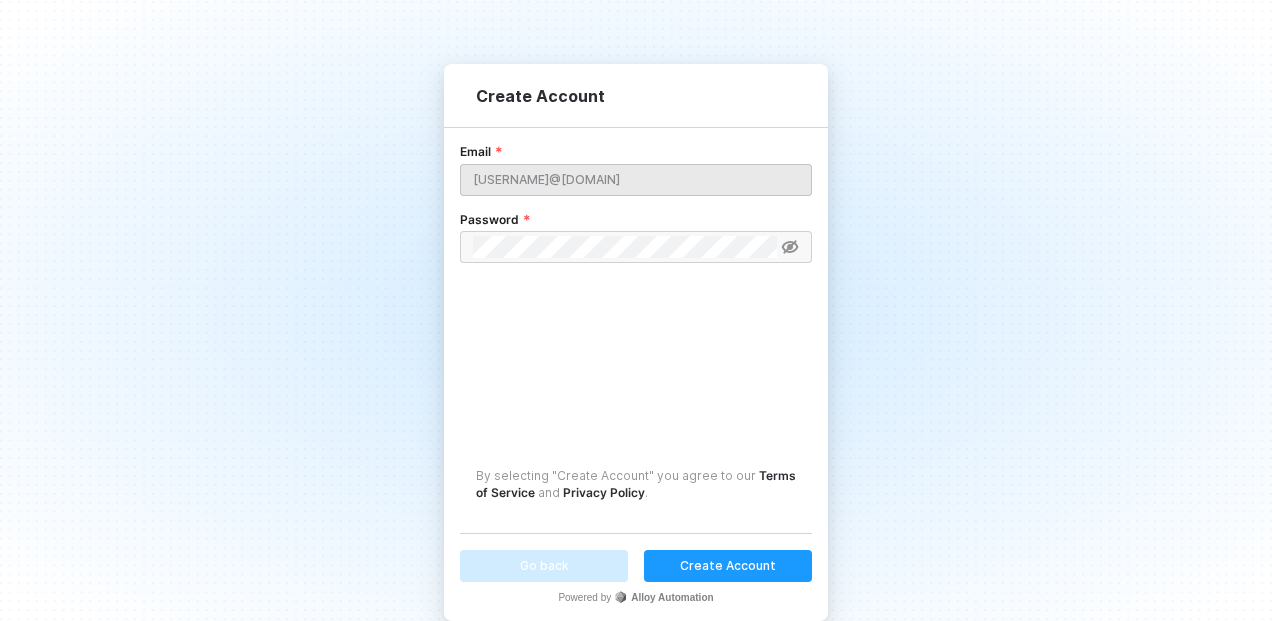 click on "Create Account" at bounding box center (728, 565) 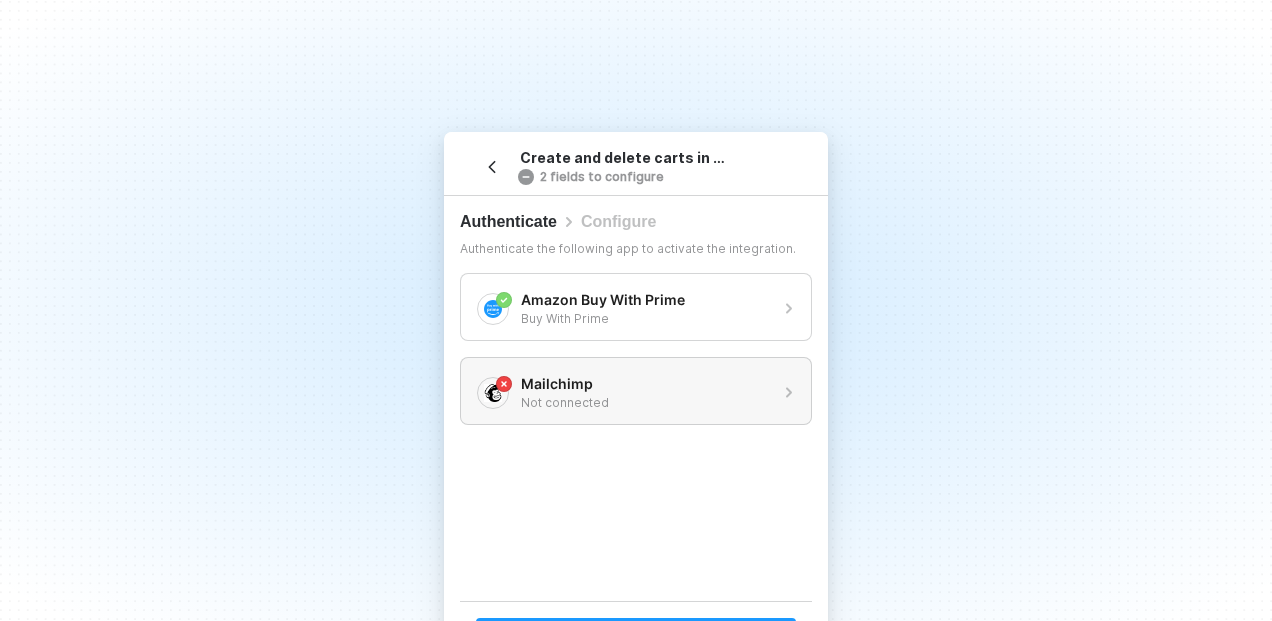click on "Mailchimp" at bounding box center (645, 300) 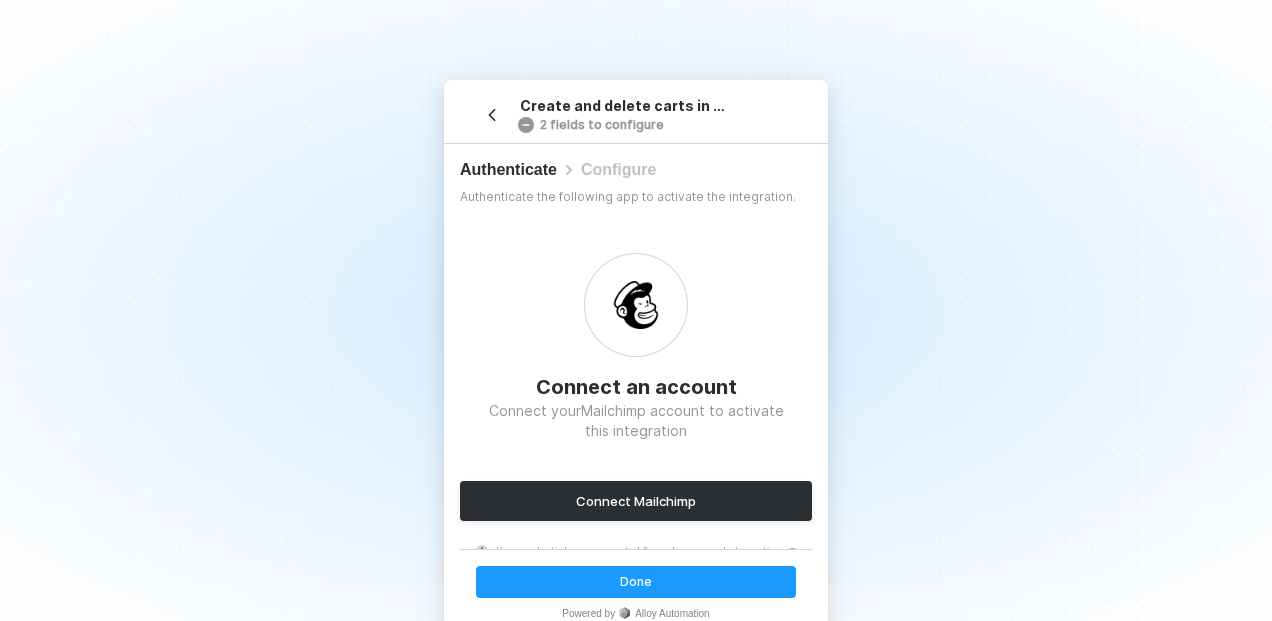 scroll, scrollTop: 68, scrollLeft: 0, axis: vertical 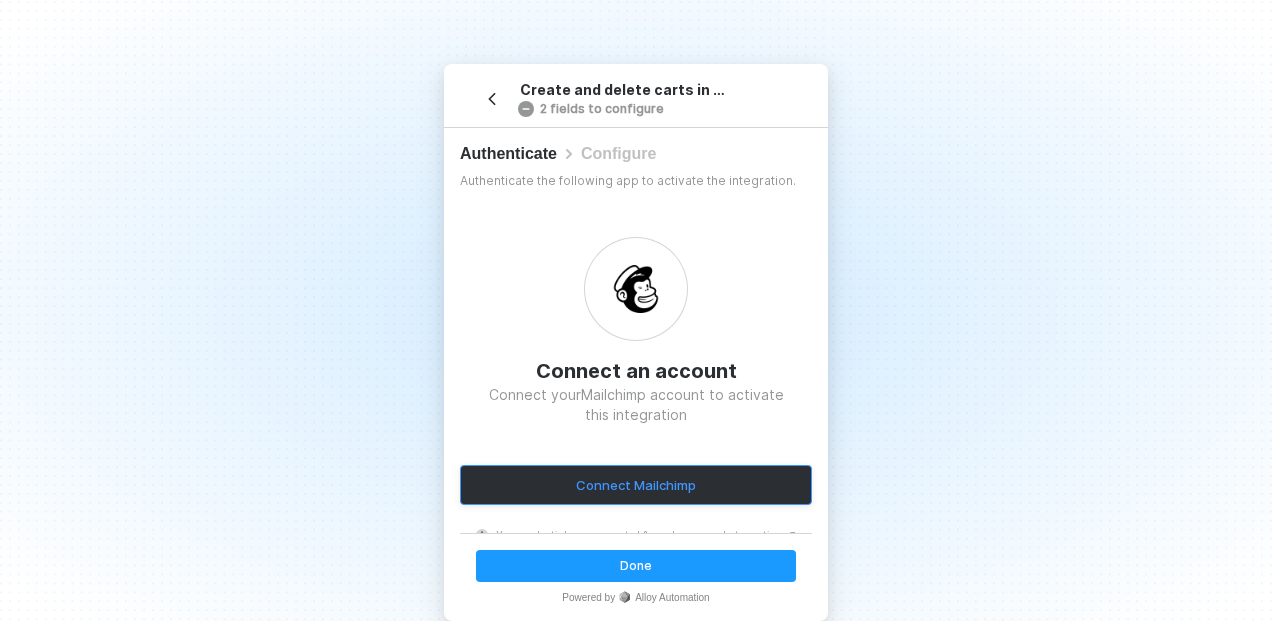 click on "Connect Mailchimp" at bounding box center (636, 485) 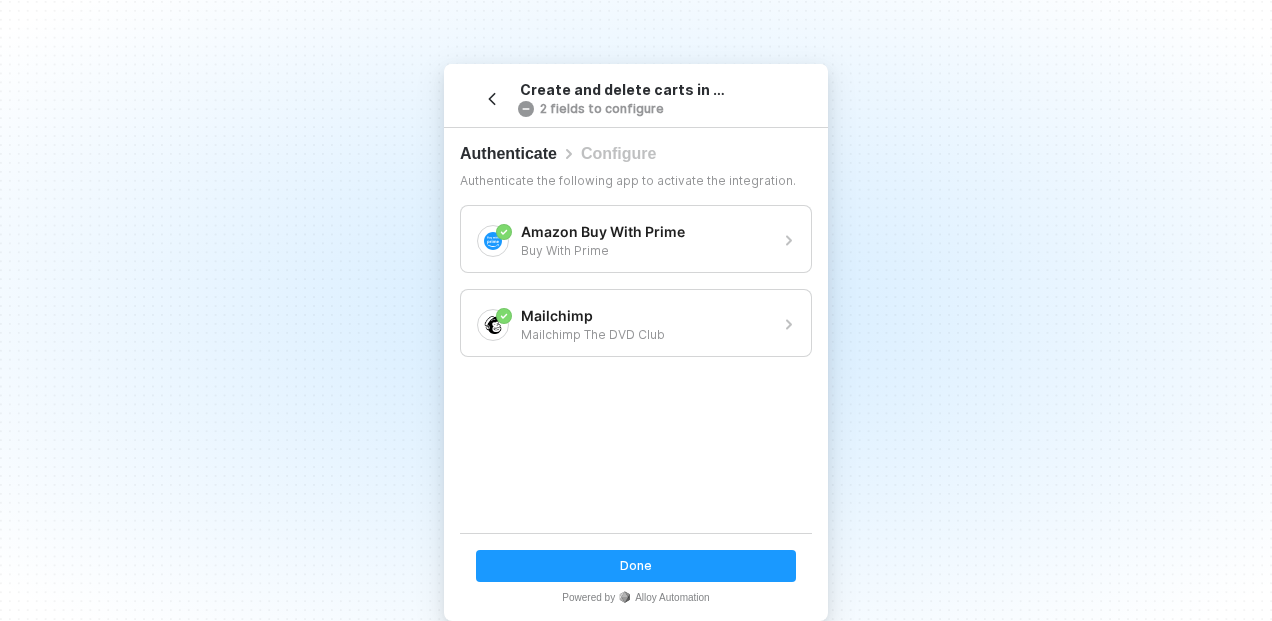 click on "Done" at bounding box center (636, 566) 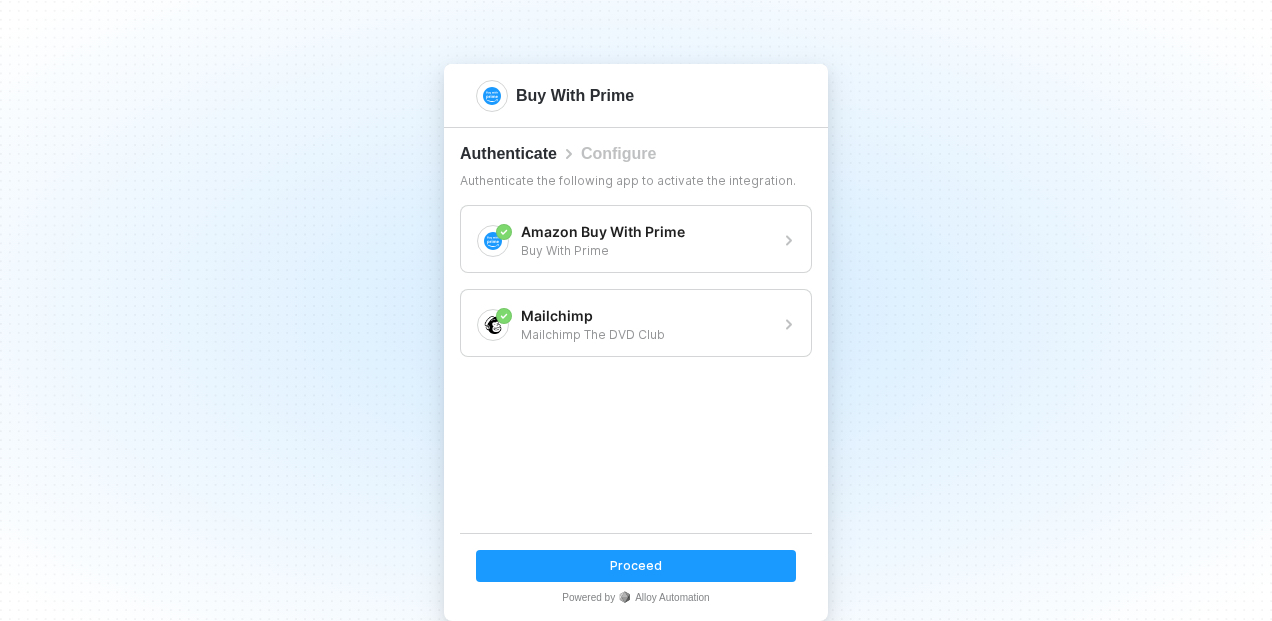 click on "Proceed" at bounding box center (636, 565) 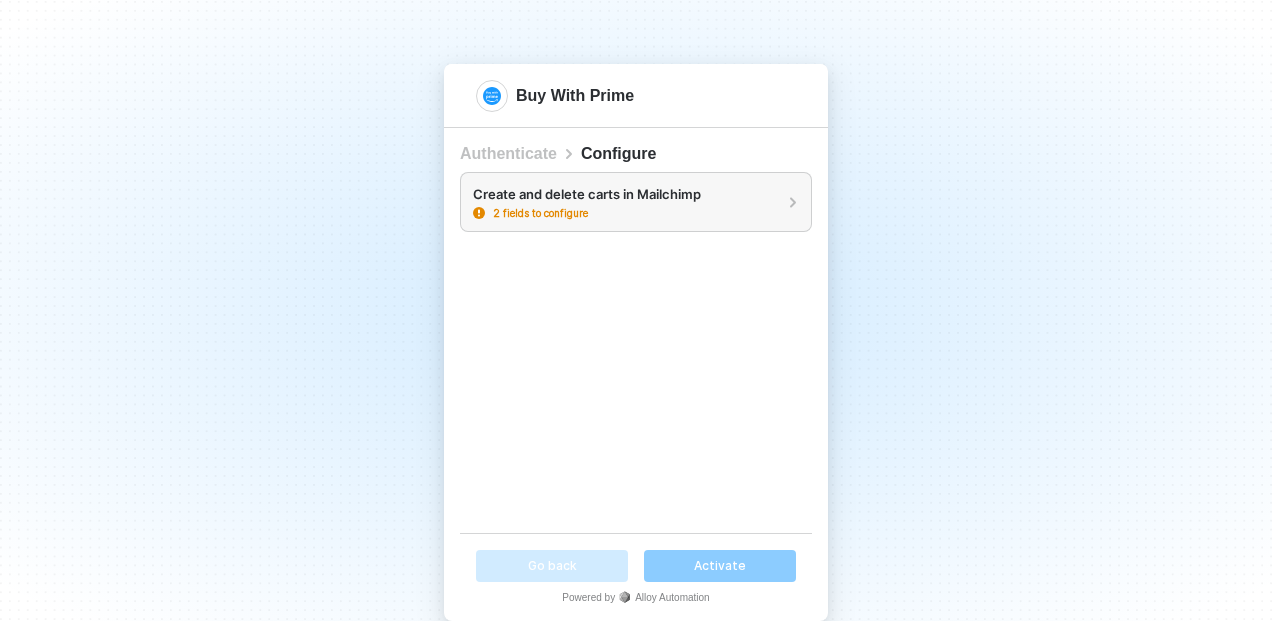 click on "Create and delete carts in Mailchimp" at bounding box center (622, 194) 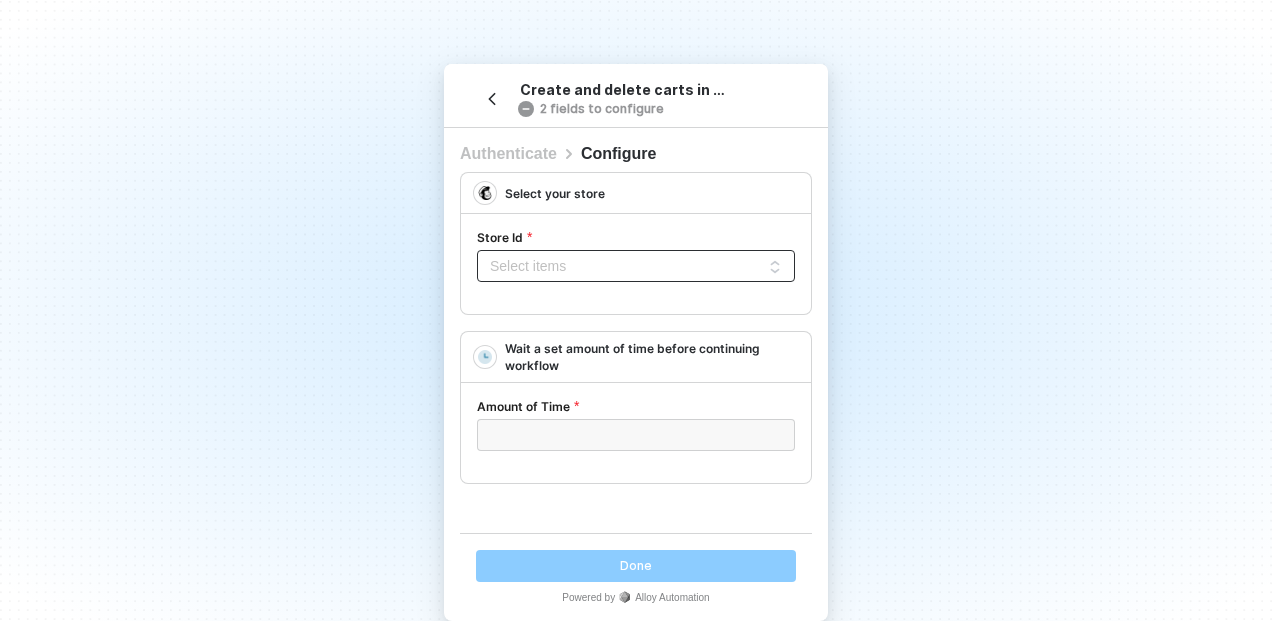 click at bounding box center (636, 266) 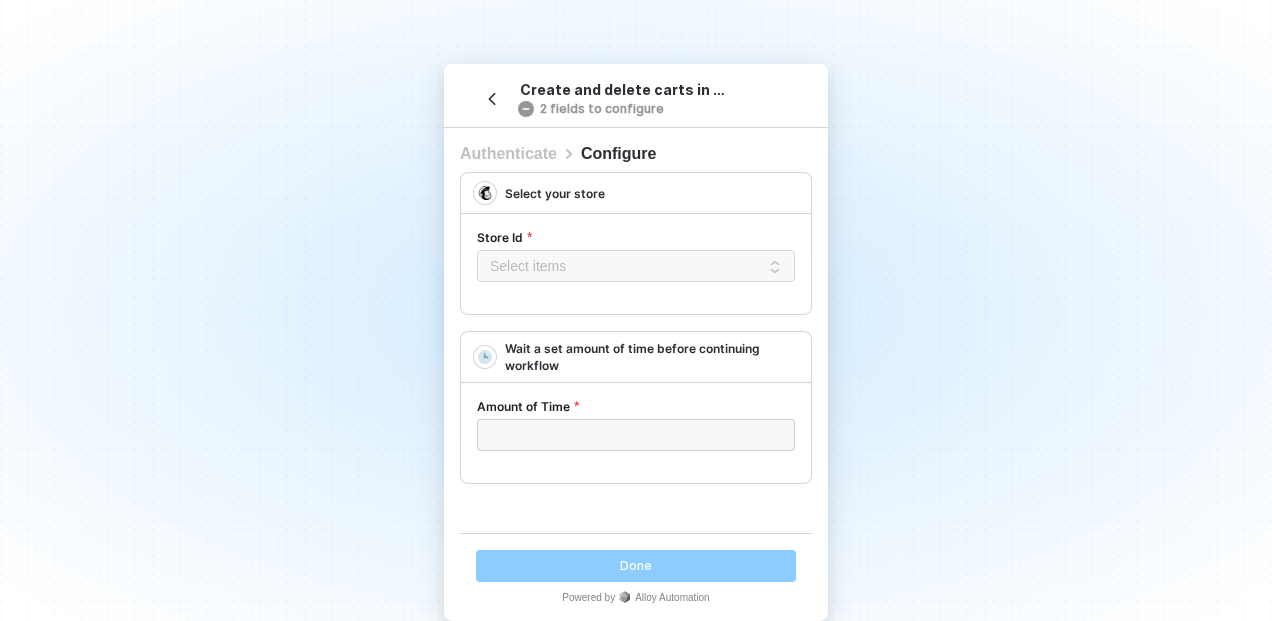 click on "Select your store" at bounding box center (555, 193) 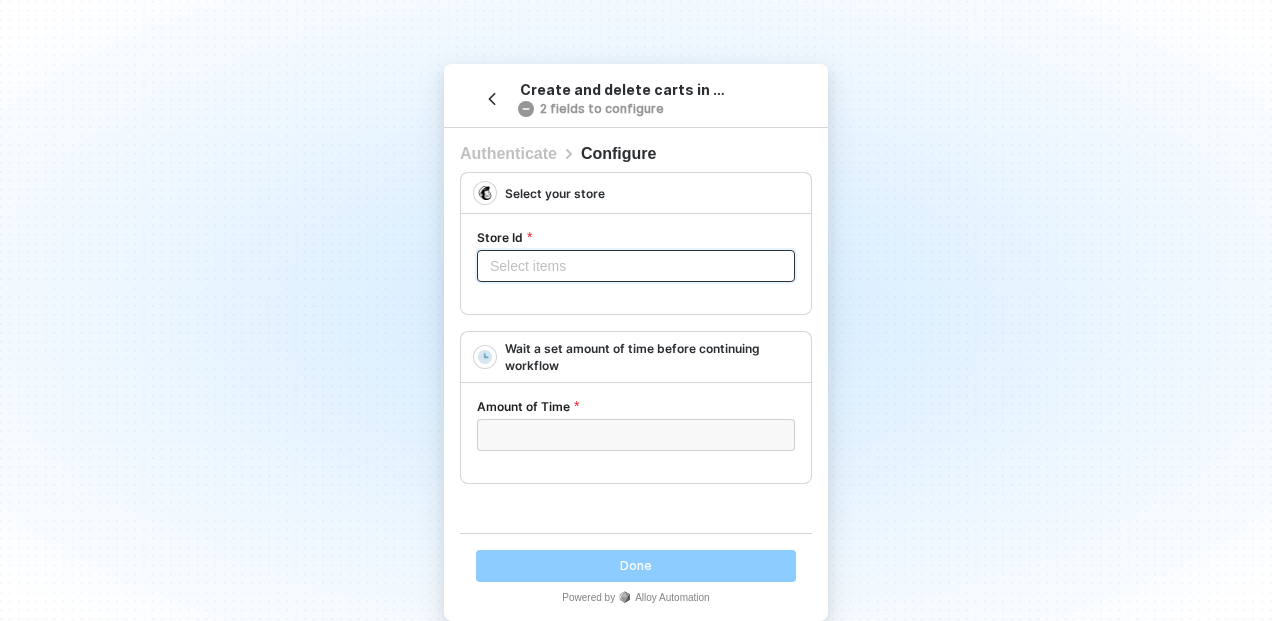 click at bounding box center (636, 266) 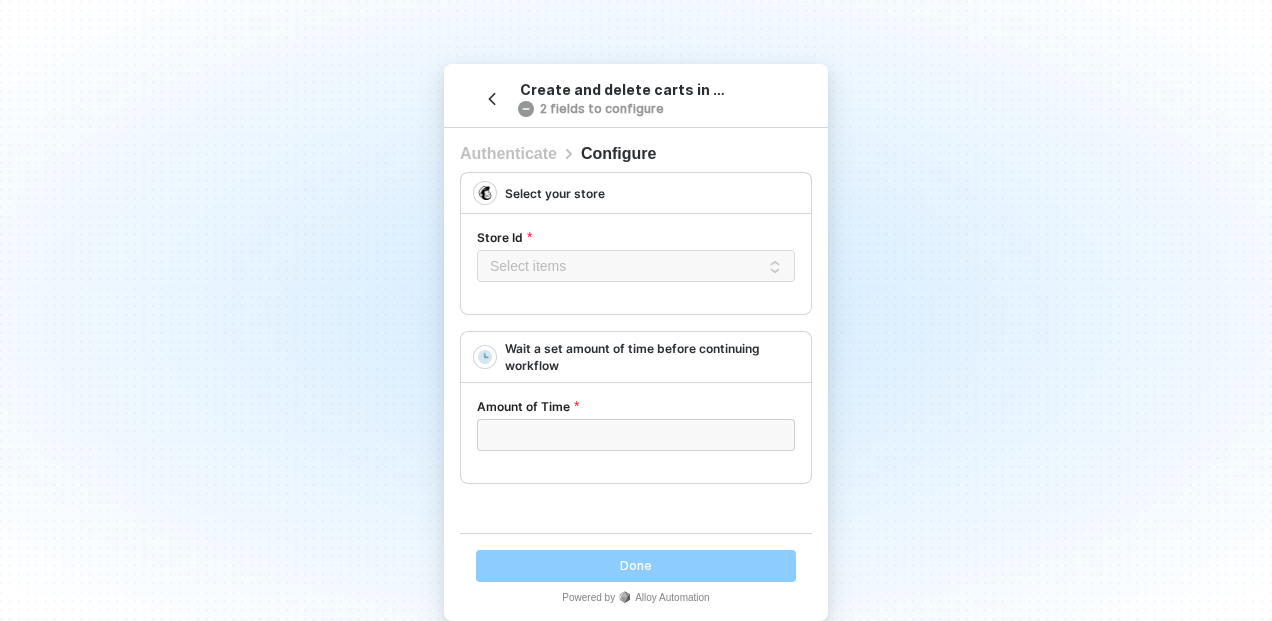 click on "Select your store" at bounding box center [555, 193] 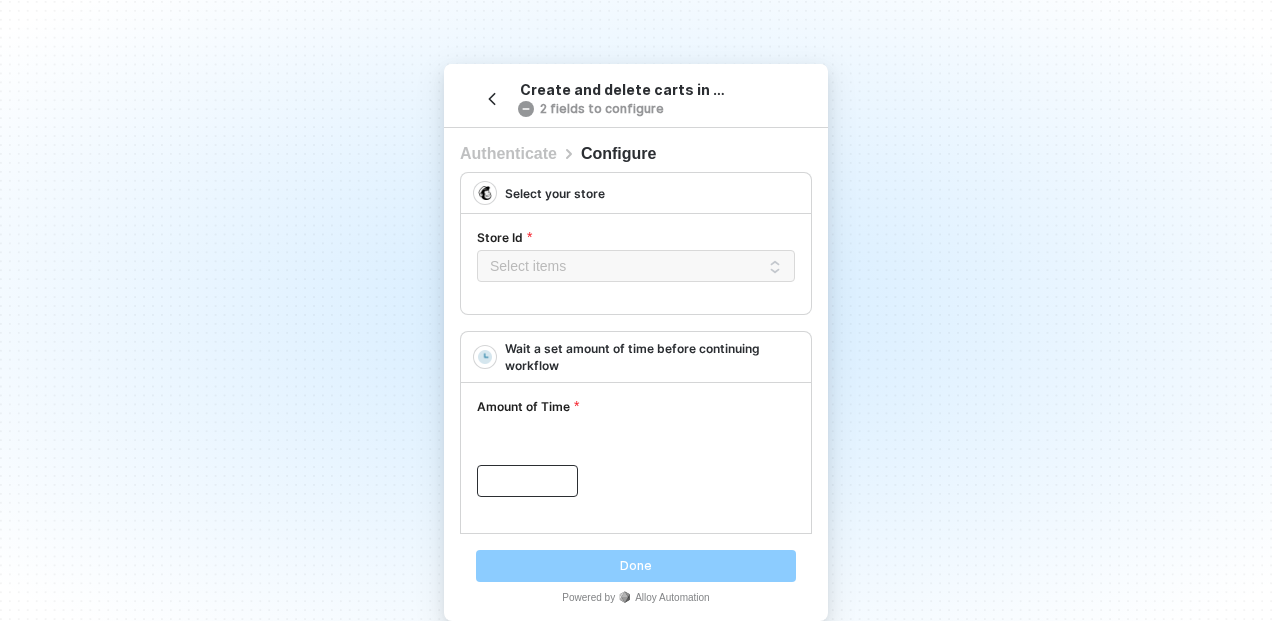 click on "﻿ Interval 0 0 0 0 Weeks Days Hours Mins" at bounding box center [636, 481] 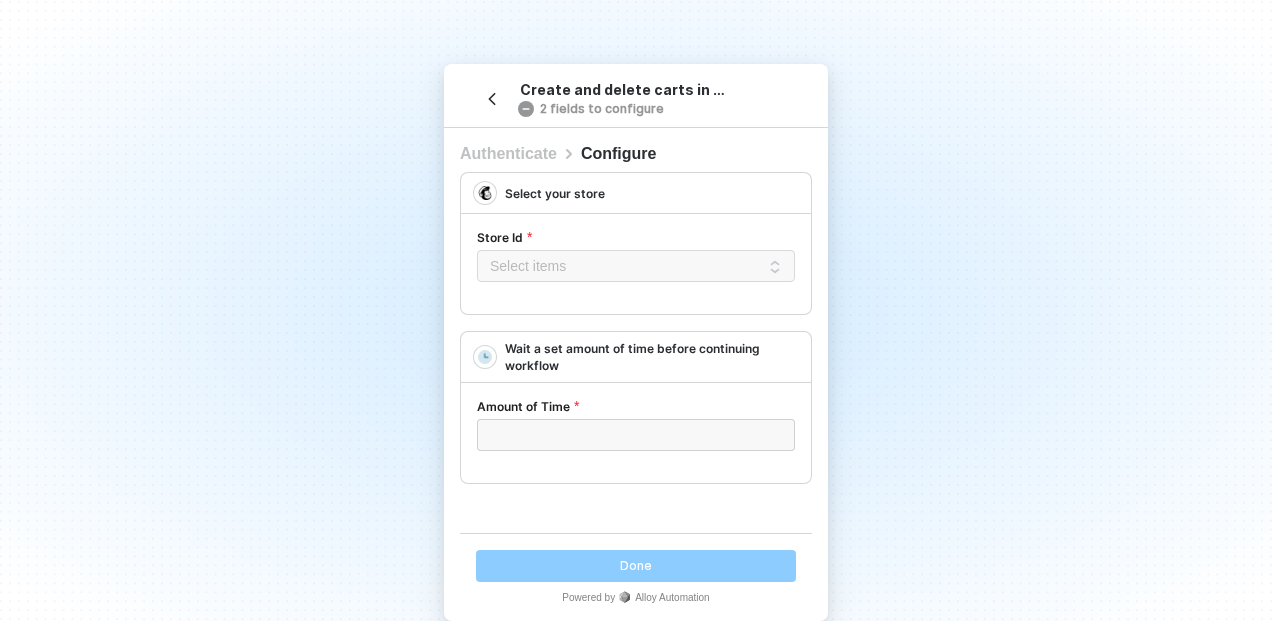 click on "Create and delete carts in Mailchimp 2 fields to configure Authenticate  2 Configure Select your store Store Id Select items No data Wait a set amount of time before continuing workflow Amount of Time ﻿ Done Powered by  Alloy Automation" at bounding box center (636, 310) 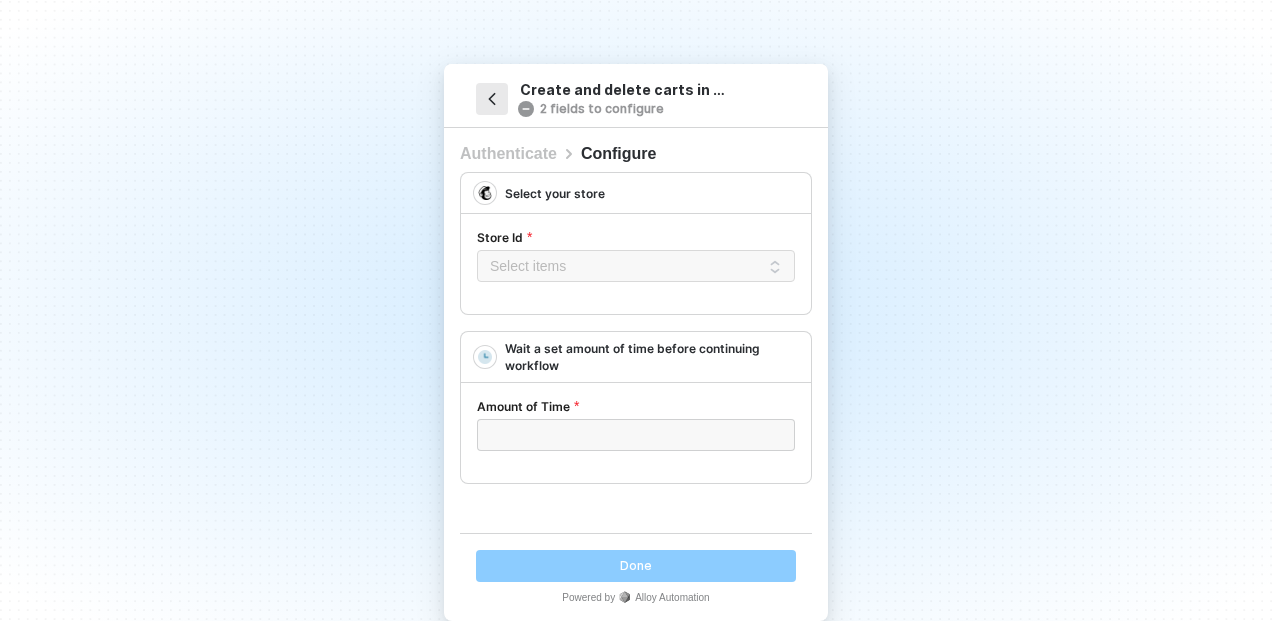 click at bounding box center [492, 99] 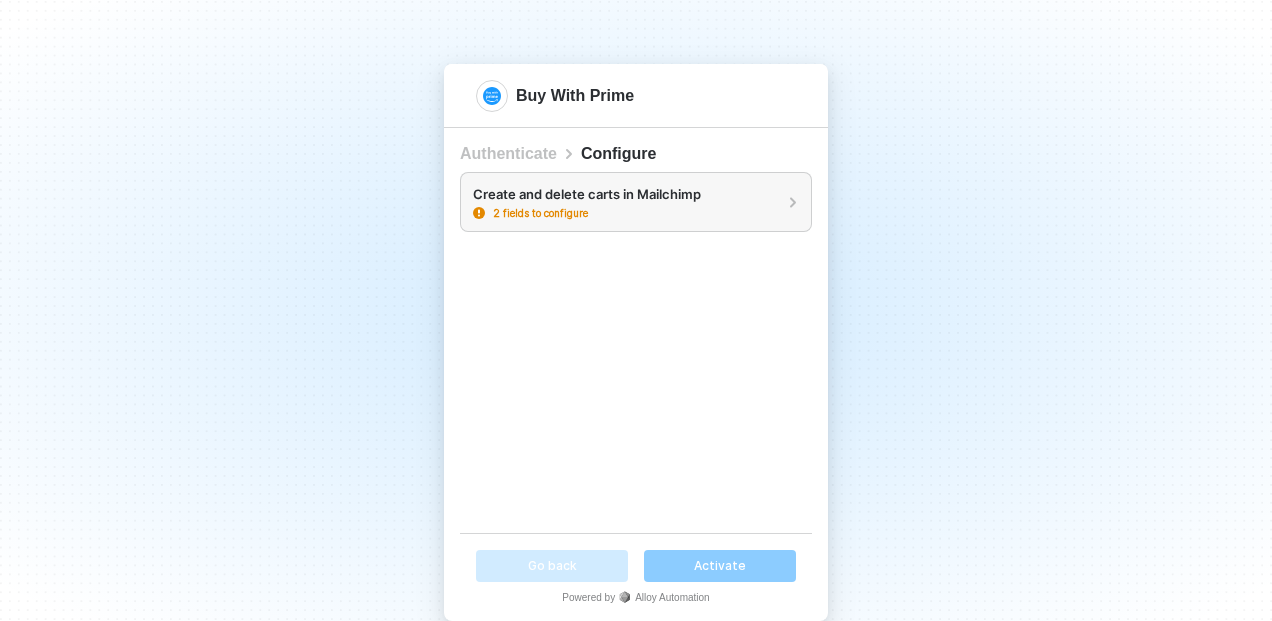 click on "Create and delete carts in Mailchimp" at bounding box center (622, 194) 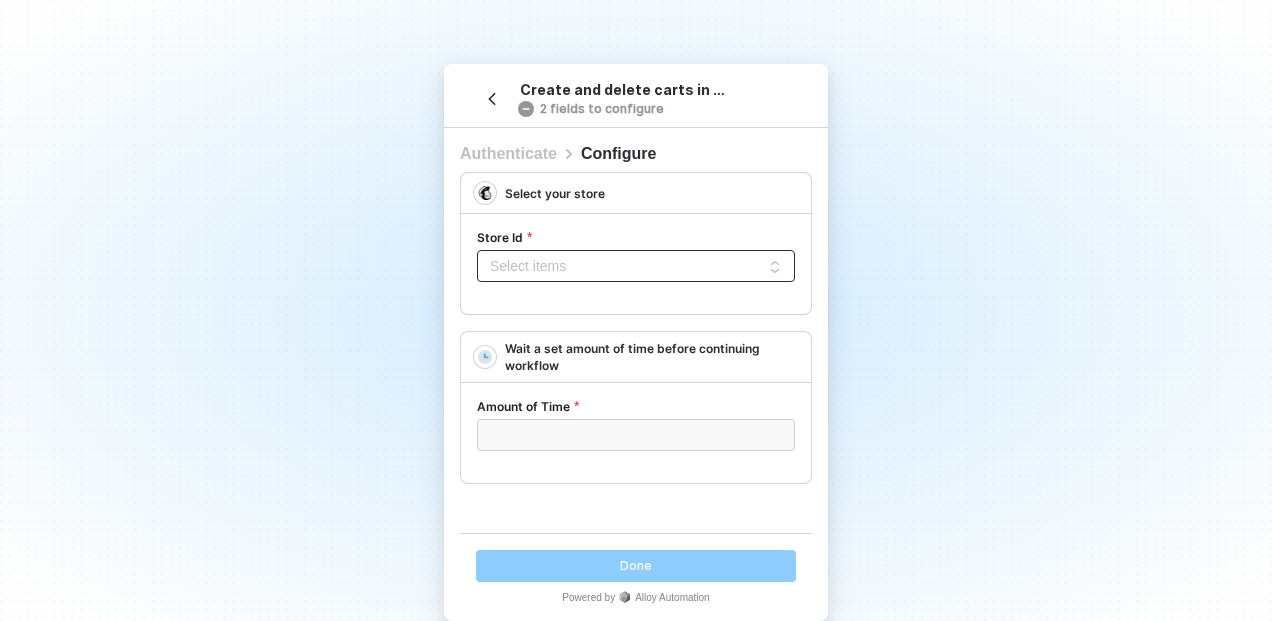 click at bounding box center [636, 266] 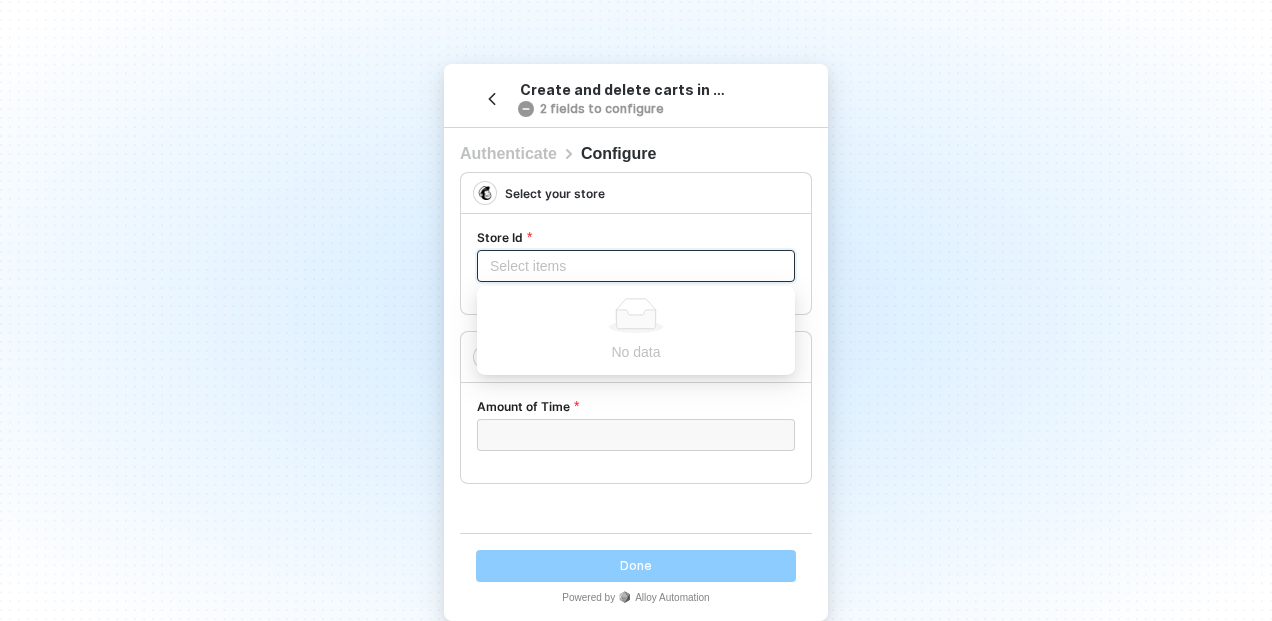 paste on "-" 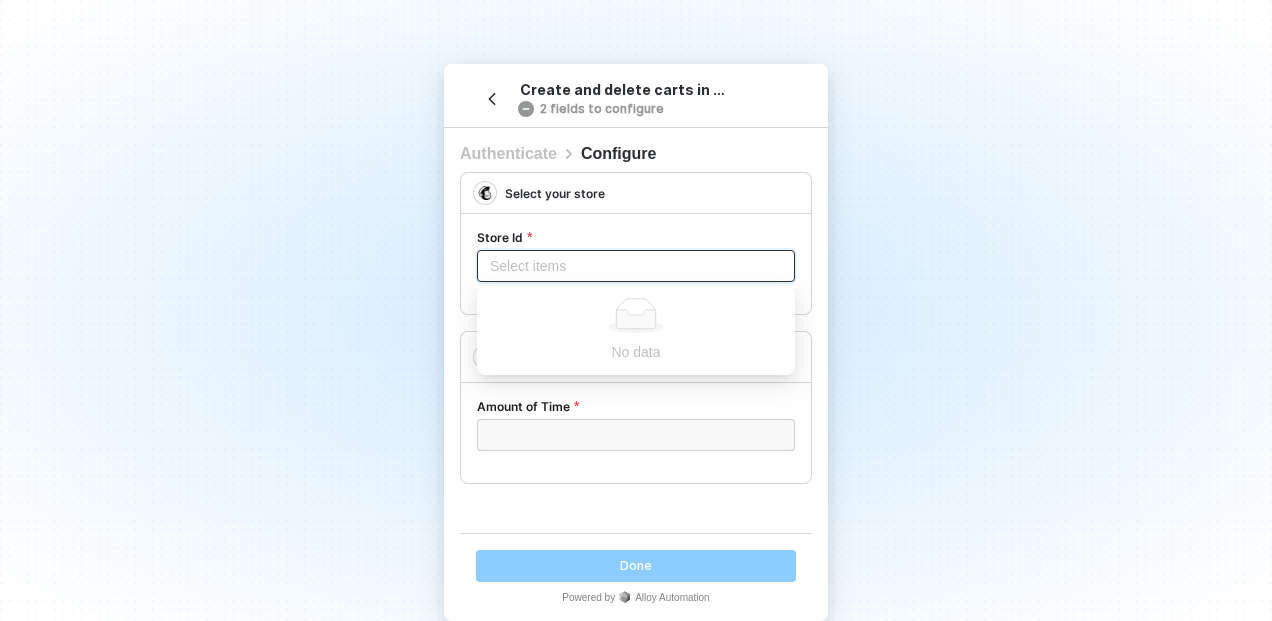 click at bounding box center (636, 266) 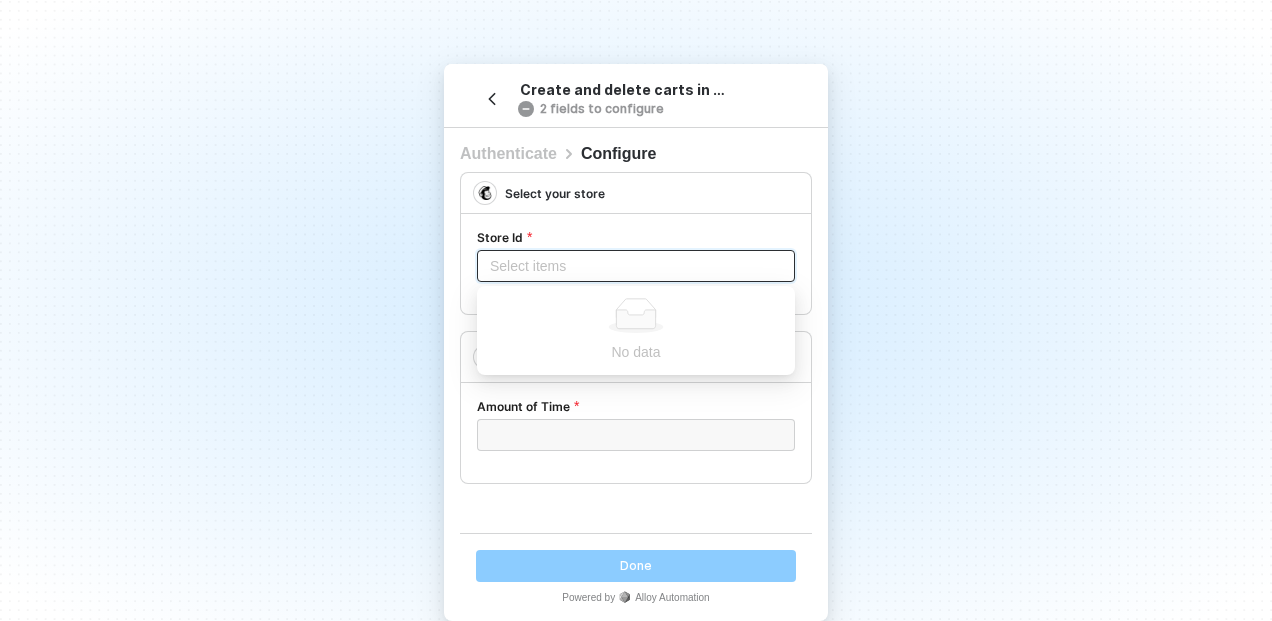 paste on "thedvdclub-20" 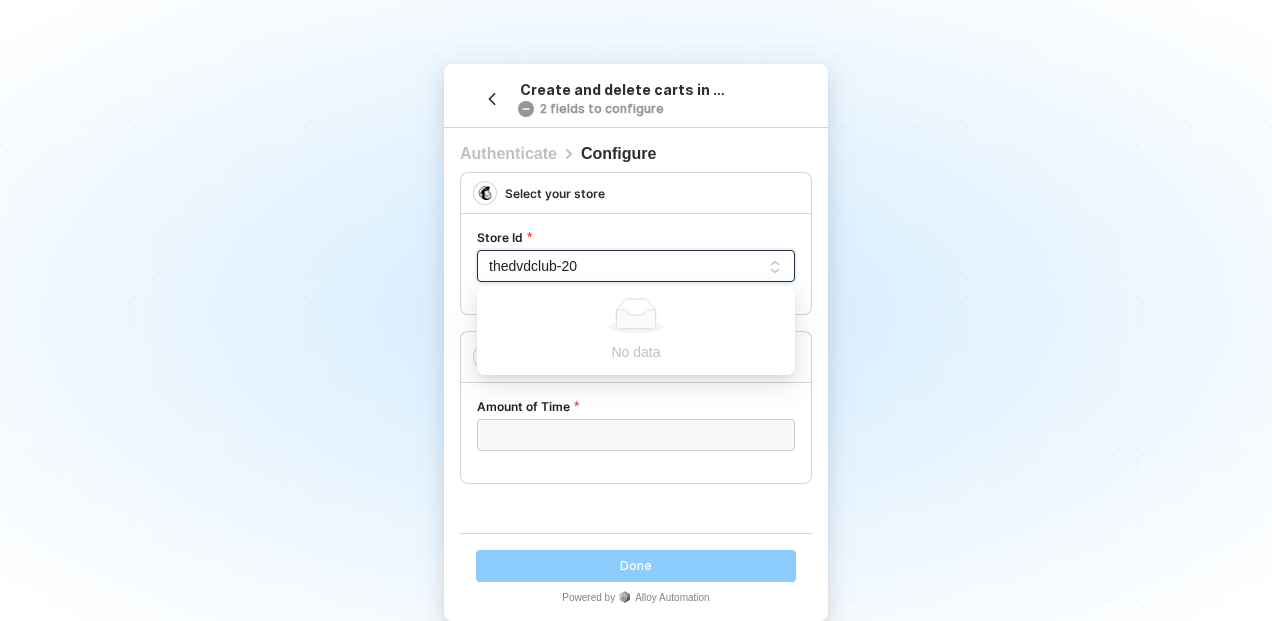 type on "thedvdclub-20" 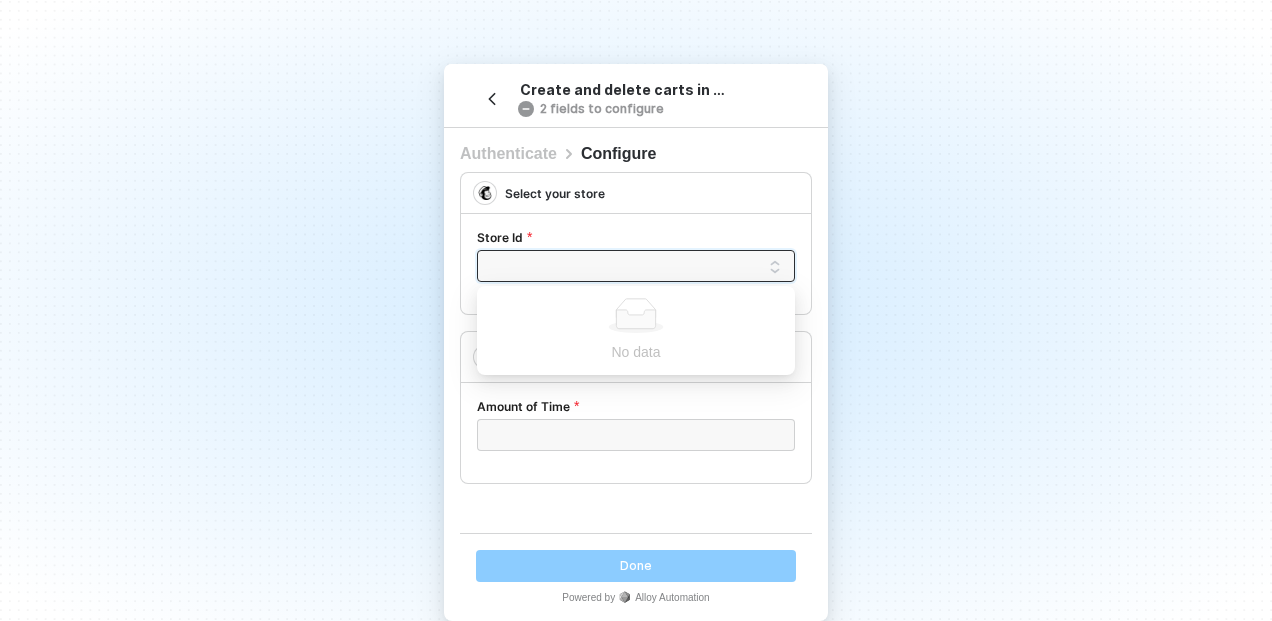 click on "Create and delete carts in Mailchimp 2 fields to configure Authenticate  2 Configure Select your store Store Id Select items No data Wait a set amount of time before continuing workflow Amount of Time ﻿ Done Powered by  Alloy Automation" at bounding box center (636, 310) 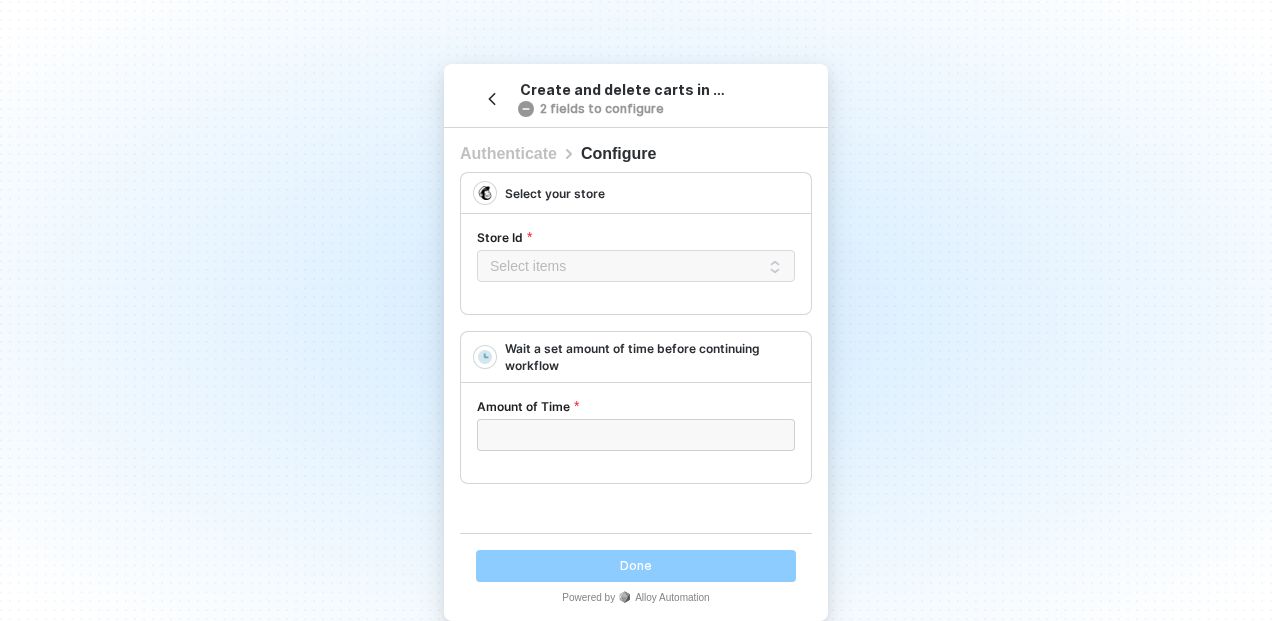 click on "Select your store" at bounding box center (555, 193) 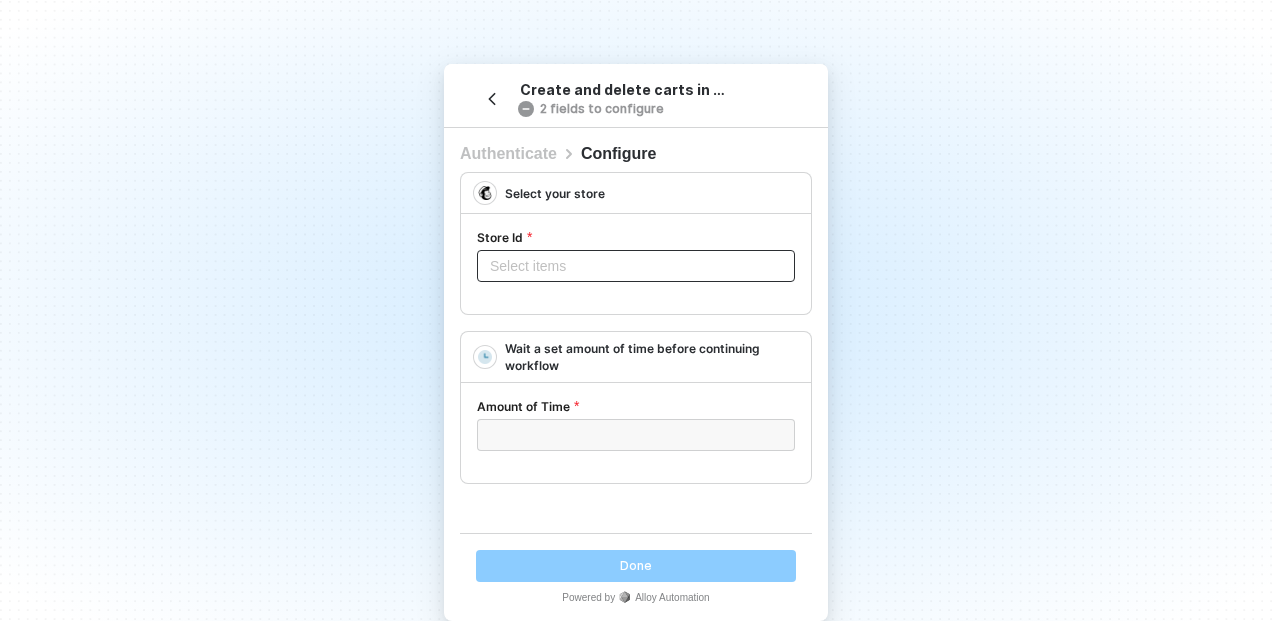 click at bounding box center (636, 266) 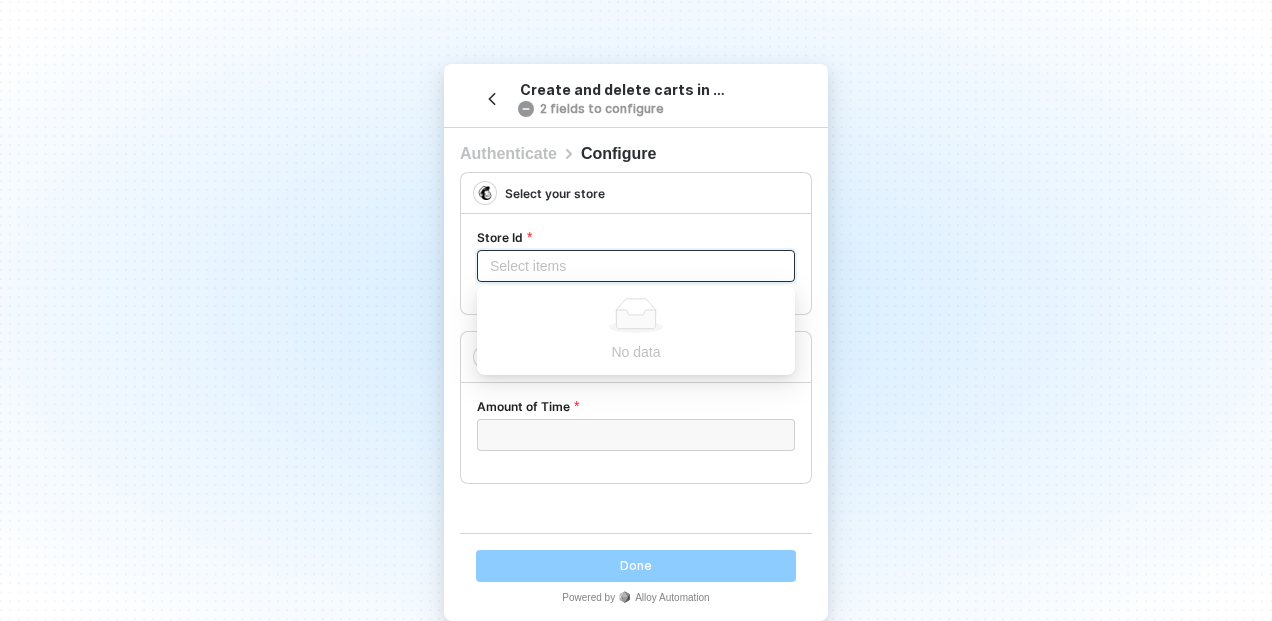 click on "No data" at bounding box center [636, 352] 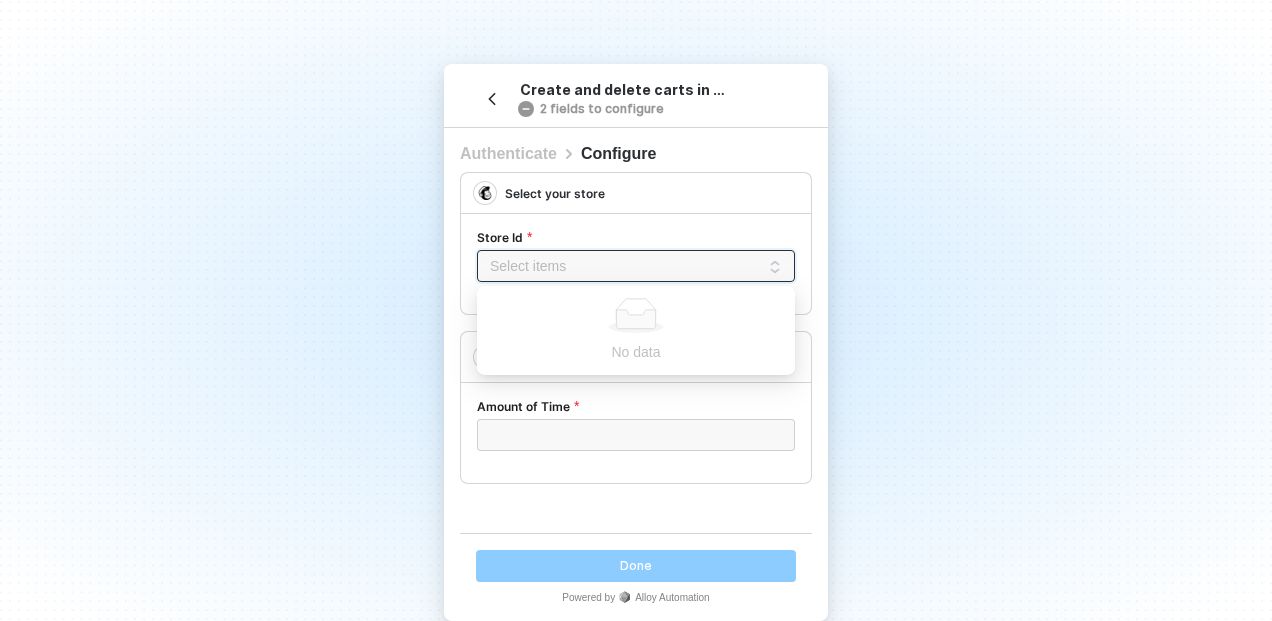 click on "2 Configure" at bounding box center (696, 154) 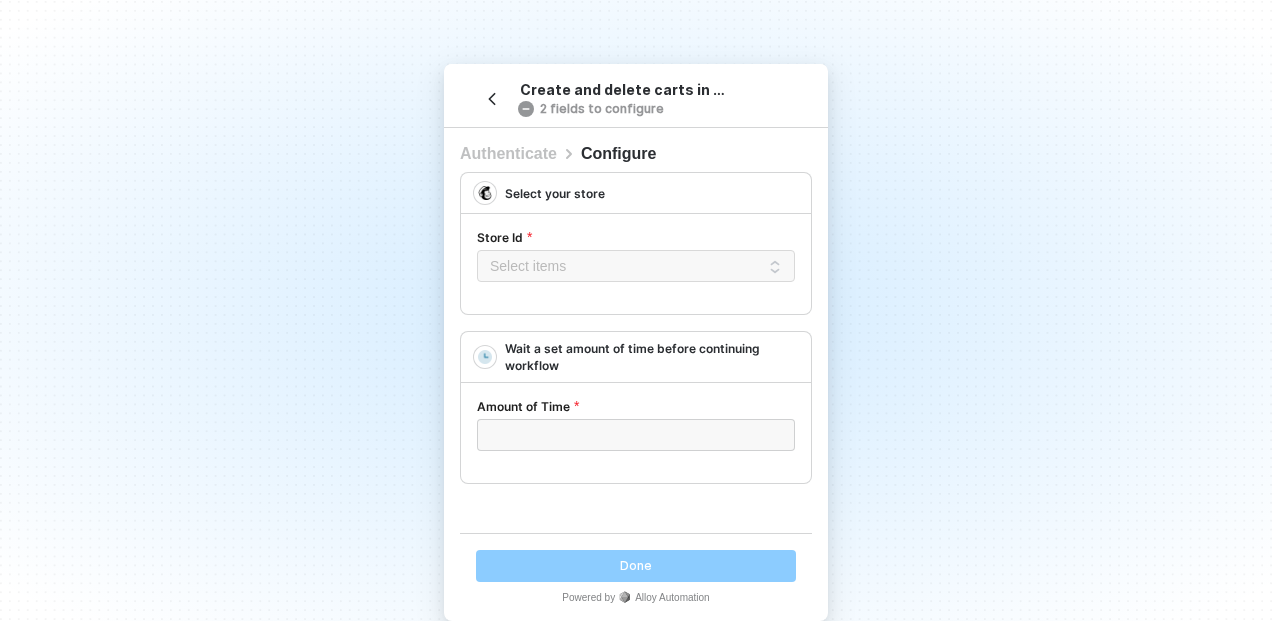 click on "Amount of Time" at bounding box center [636, 239] 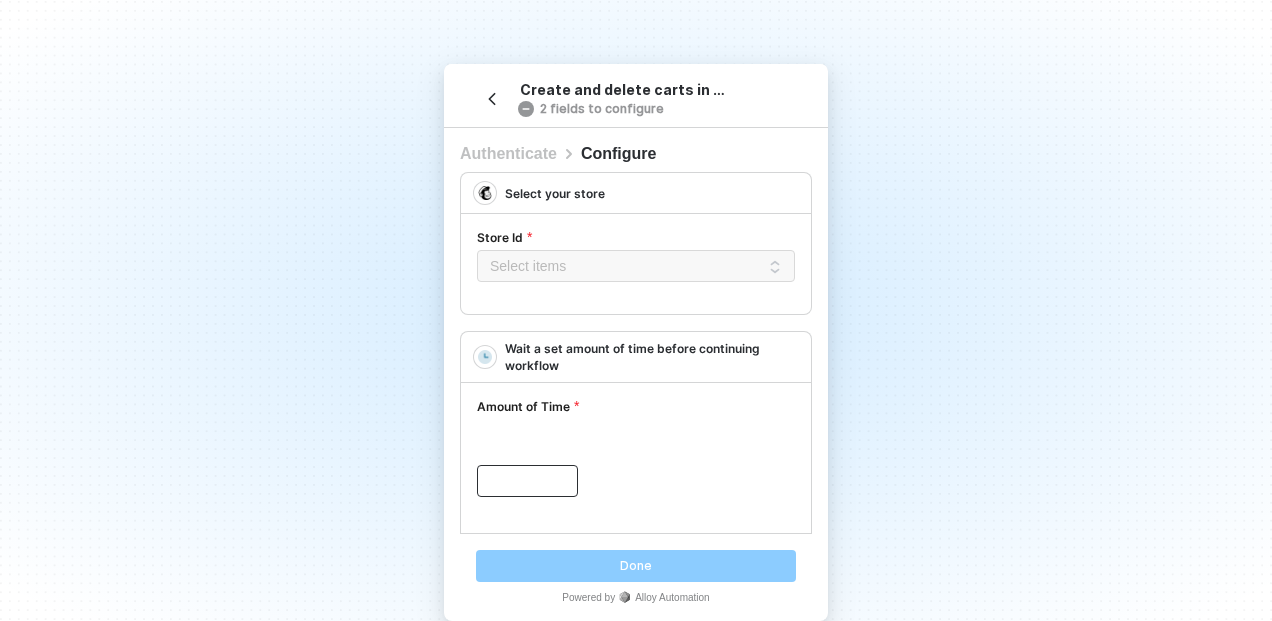 click on "﻿ Interval 0 0 0 0 Weeks Days Hours Mins" at bounding box center (636, 481) 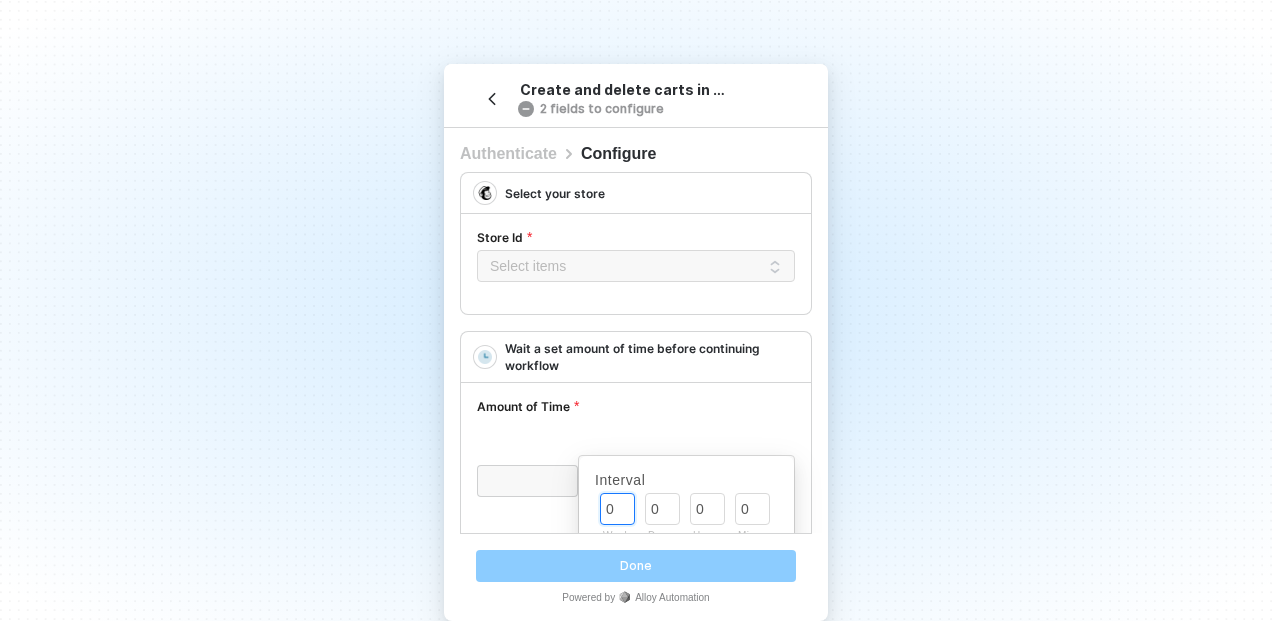 click on "0" at bounding box center [615, 509] 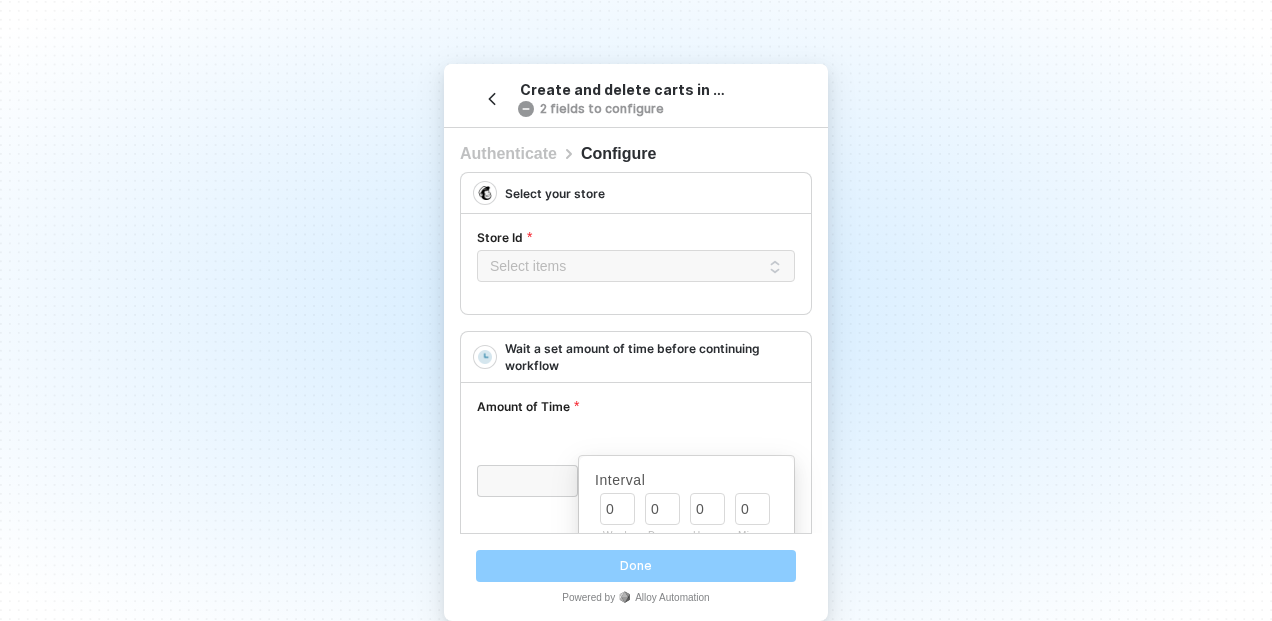 click on "Amount of Time ﻿ Interval 0 0 0 0 Weeks Days Hours Mins" at bounding box center [636, 263] 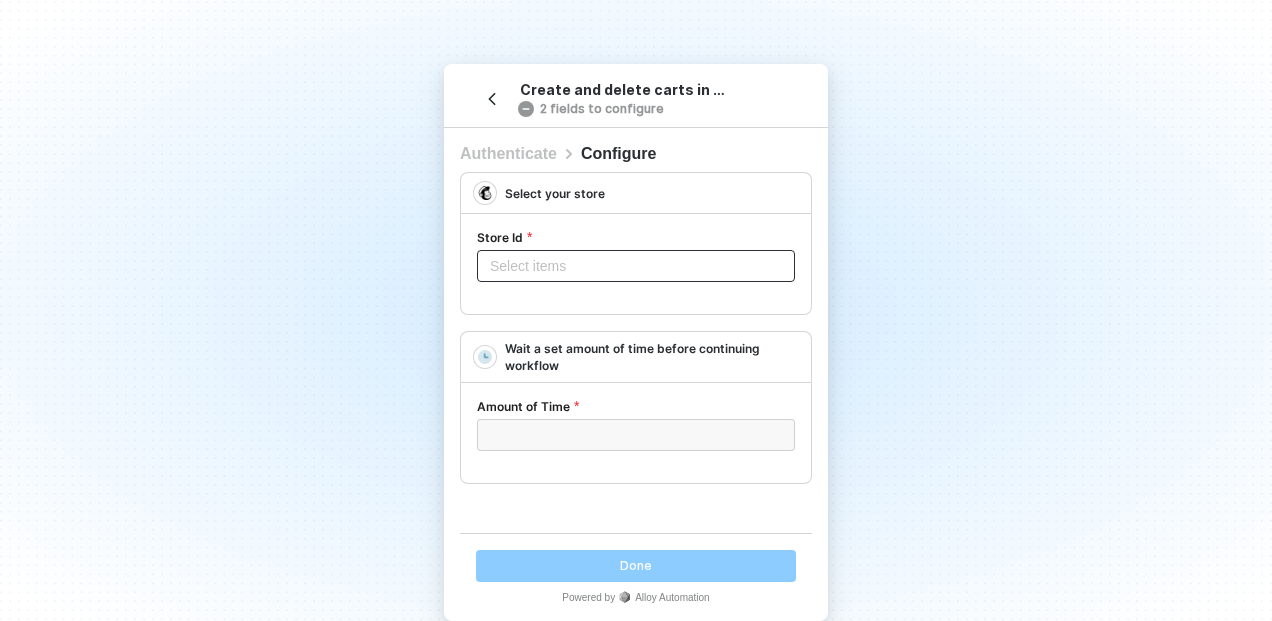 click at bounding box center (636, 266) 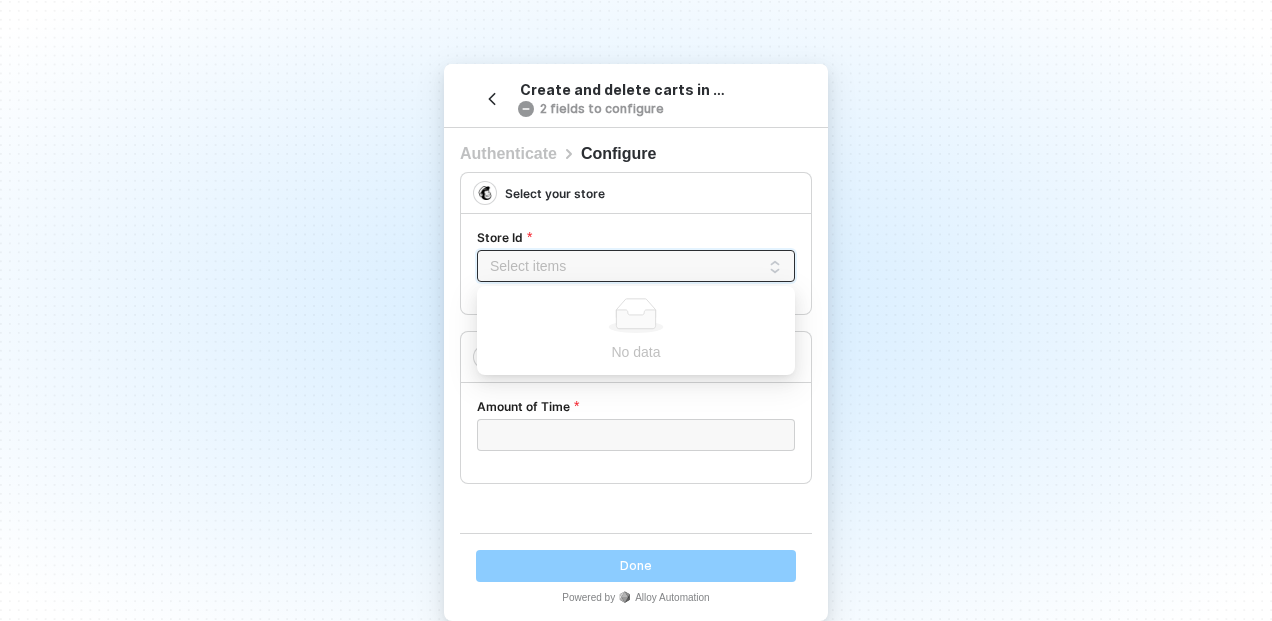 click on "Store Id Select items No data" at bounding box center [636, 263] 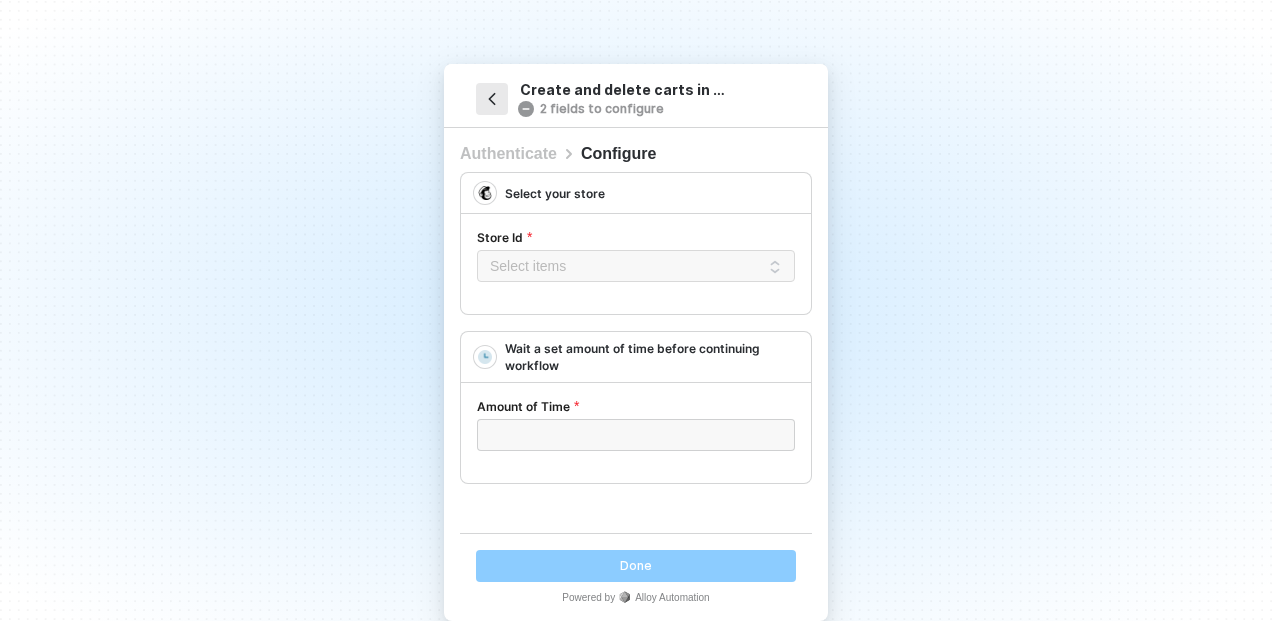 click at bounding box center (492, 99) 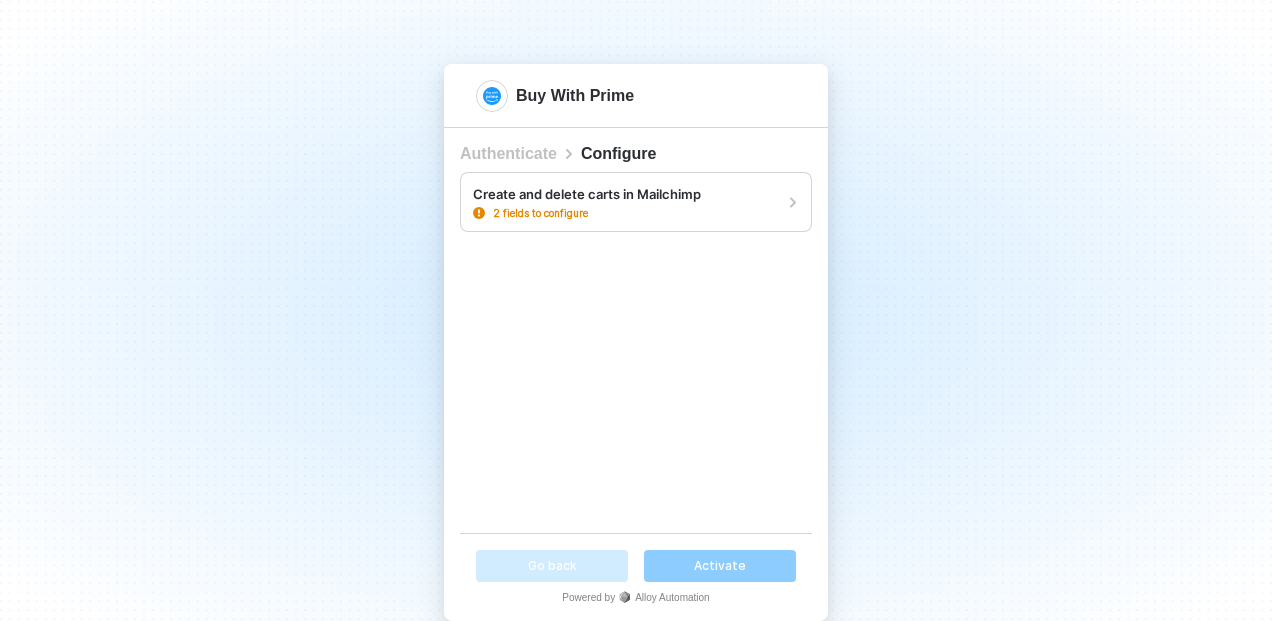click on "Buy With Prime Authenticate  2 Configure Create and delete carts in Mailchimp 2 fields to configure Go back Activate Powered by  Alloy Automation" at bounding box center [636, 310] 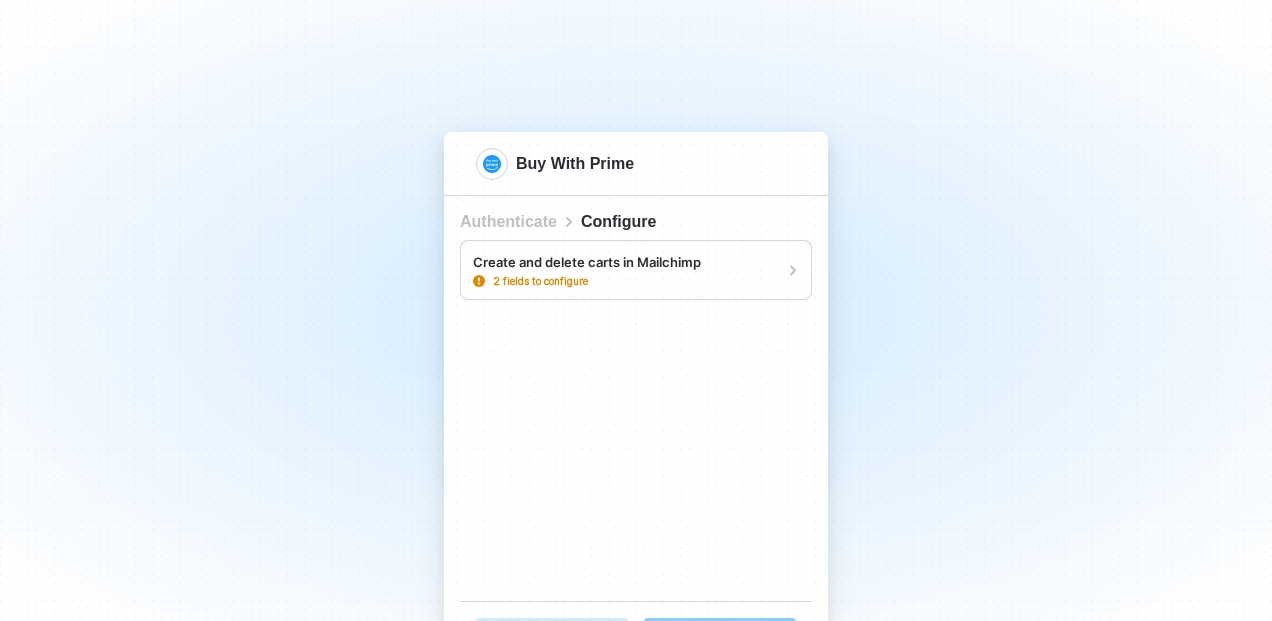 scroll, scrollTop: 0, scrollLeft: 0, axis: both 